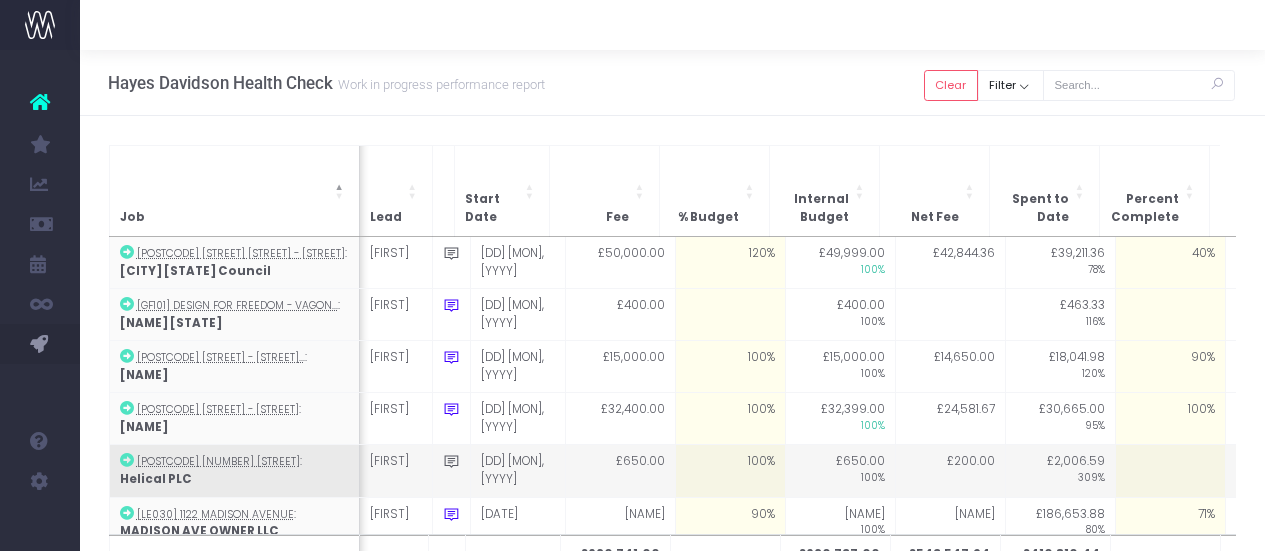 scroll, scrollTop: 0, scrollLeft: 0, axis: both 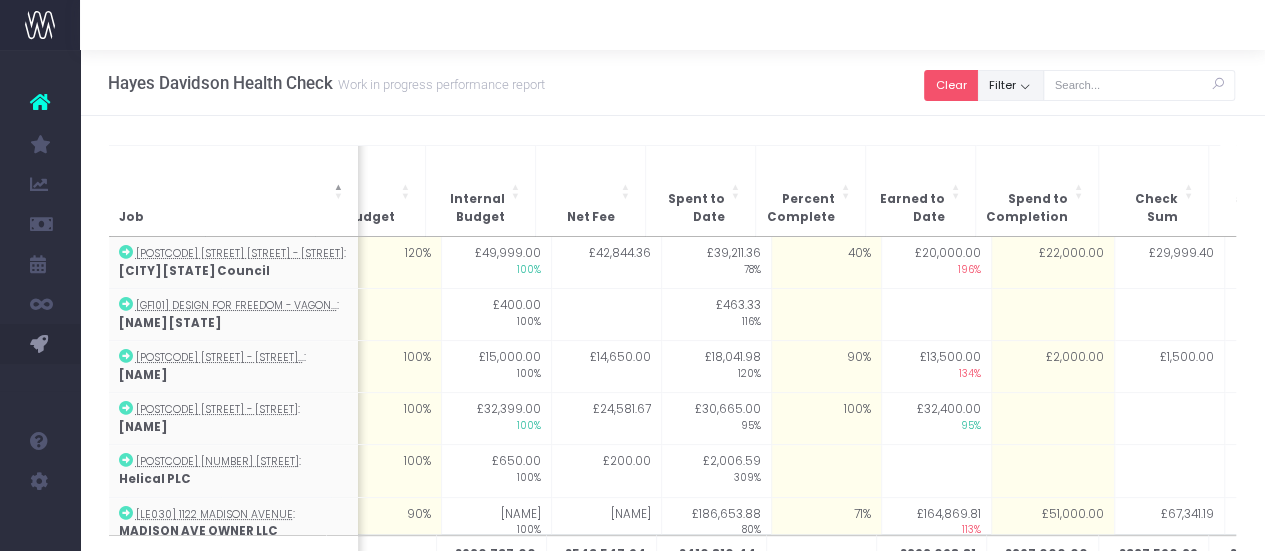 click on "Clear" at bounding box center [951, 85] 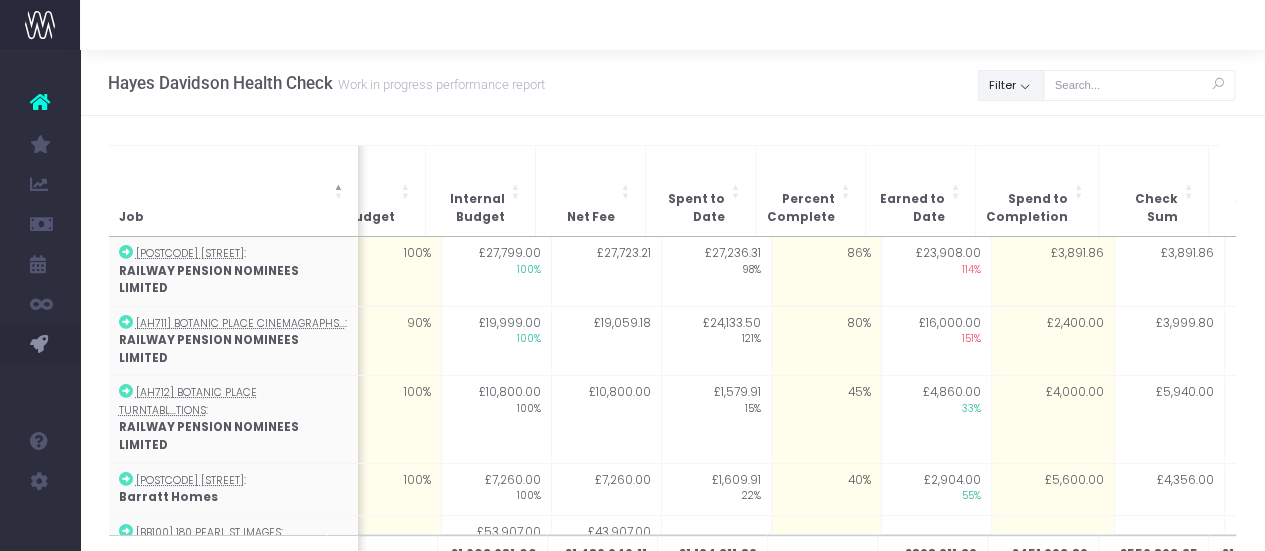 click on "Filter" at bounding box center [1011, 85] 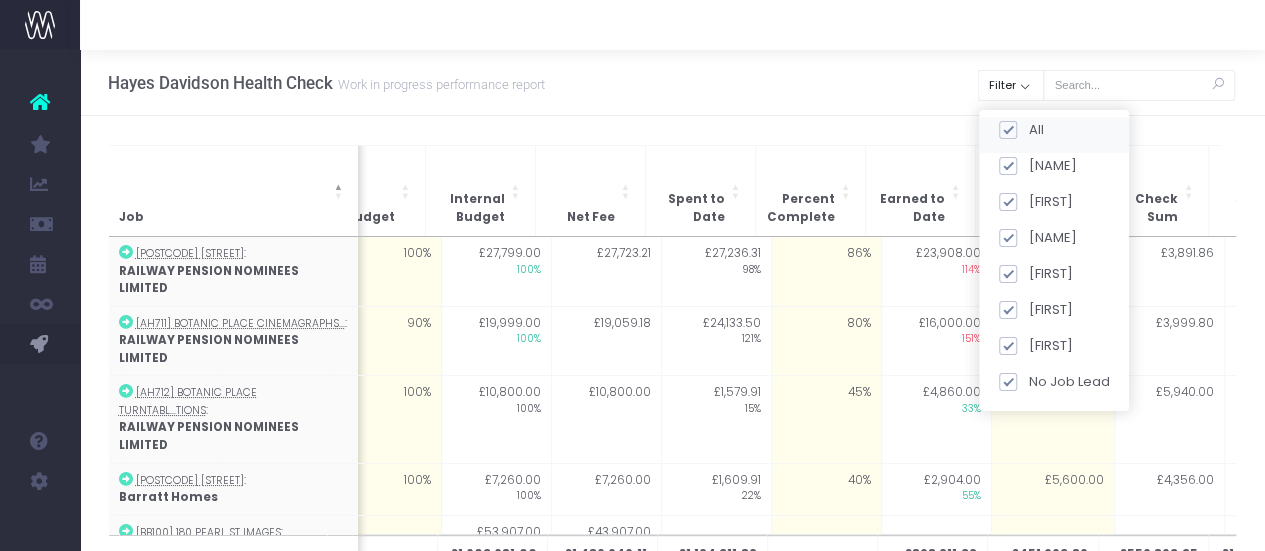 click at bounding box center (1007, 130) 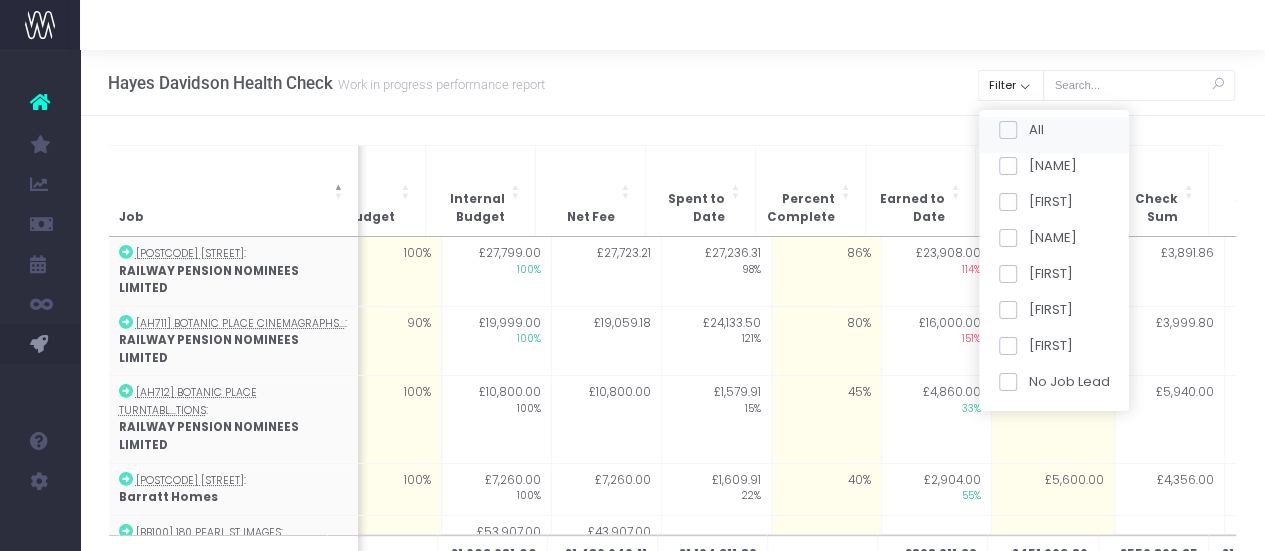 checkbox on "false" 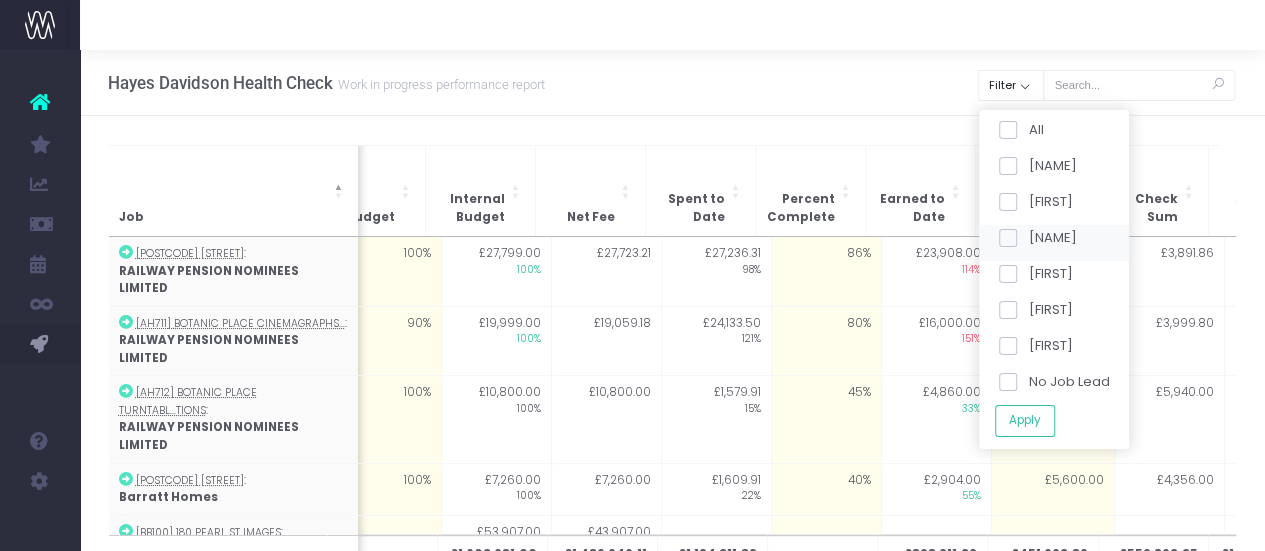 click at bounding box center (1007, 238) 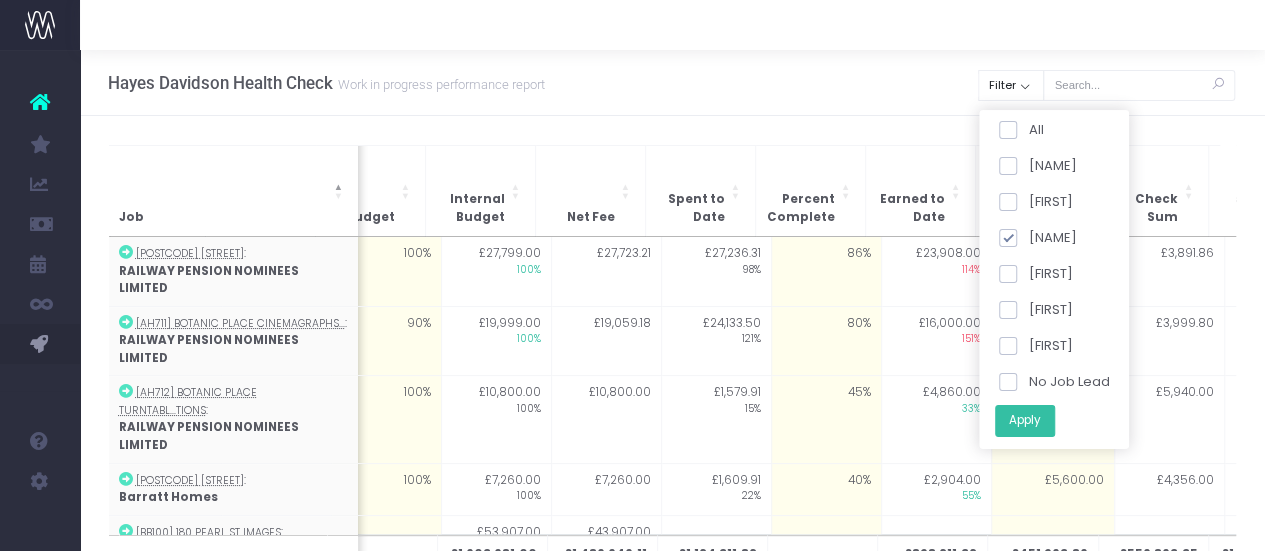 click on "Apply" at bounding box center [1024, 420] 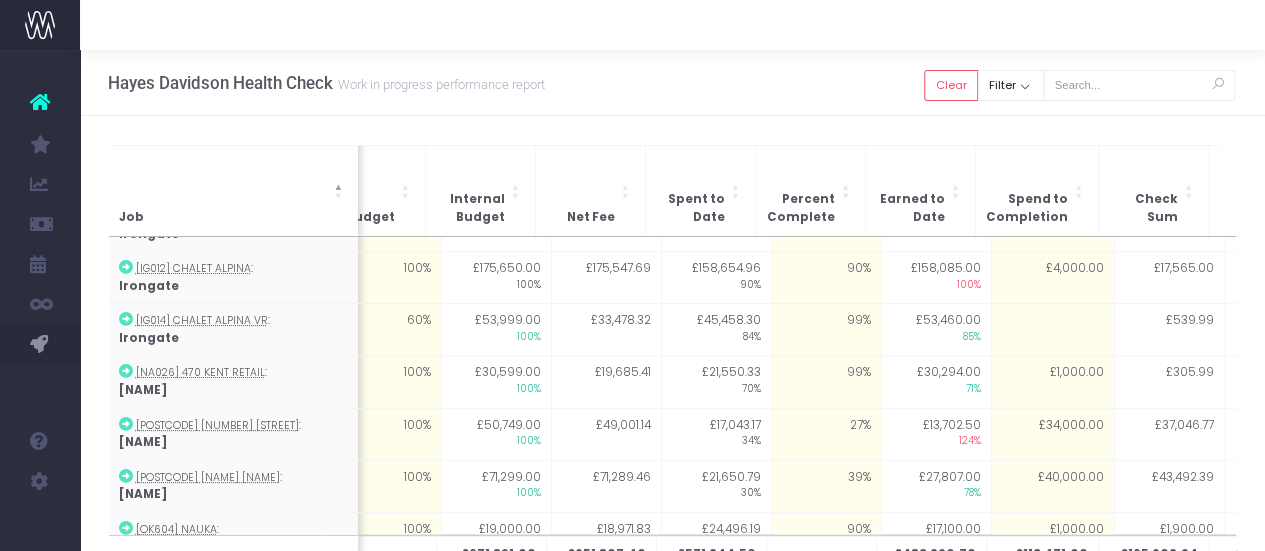 scroll, scrollTop: 400, scrollLeft: 344, axis: both 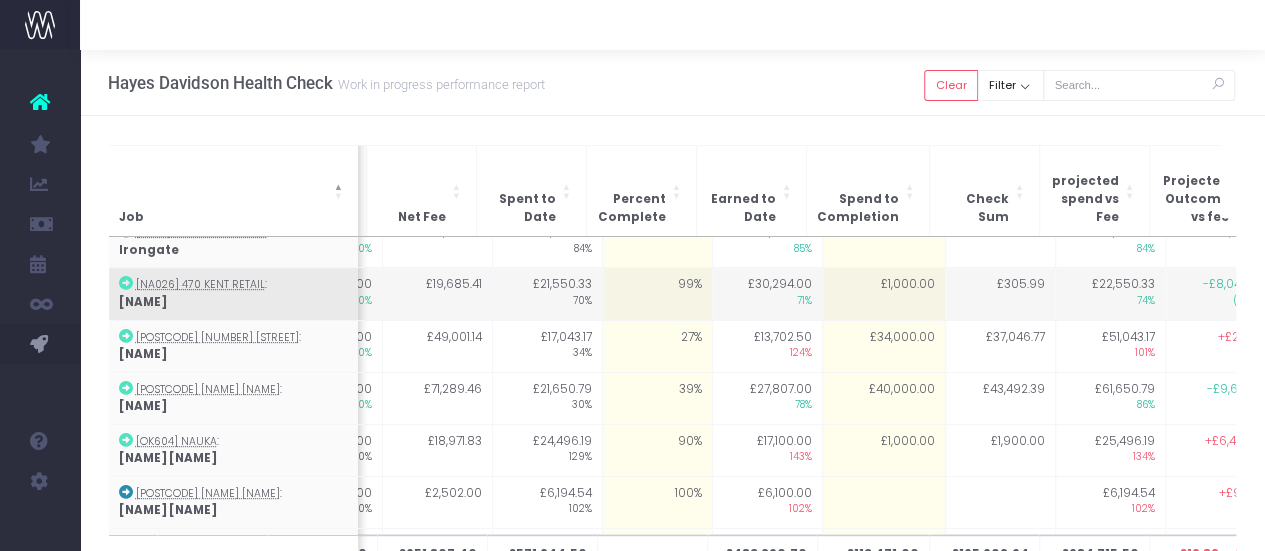 click on "£305.99" at bounding box center [1000, 294] 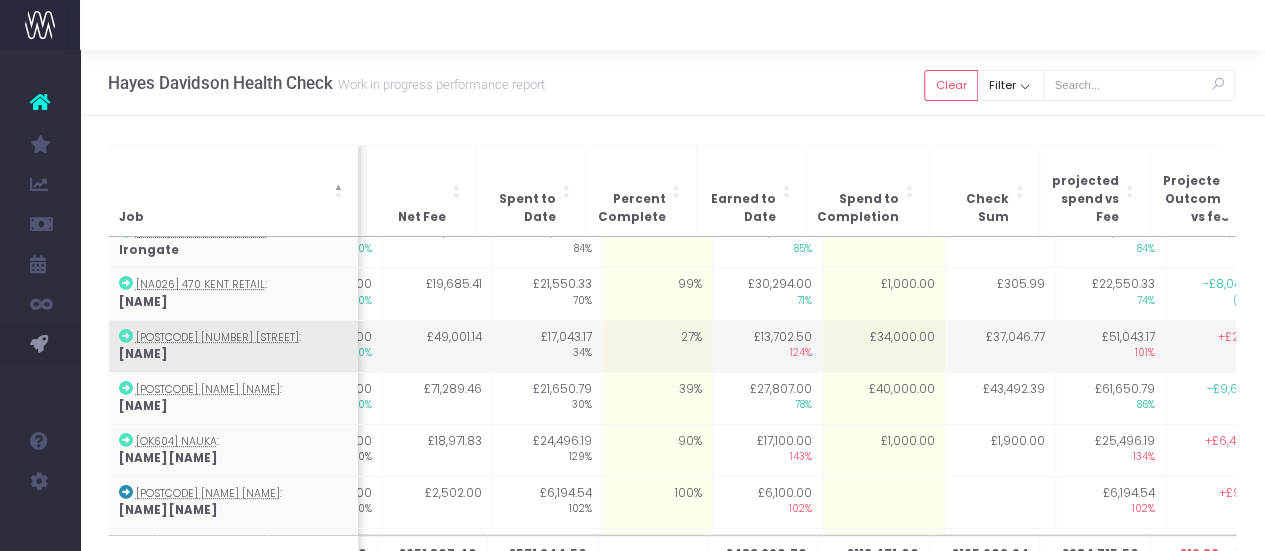 scroll, scrollTop: 500, scrollLeft: 513, axis: both 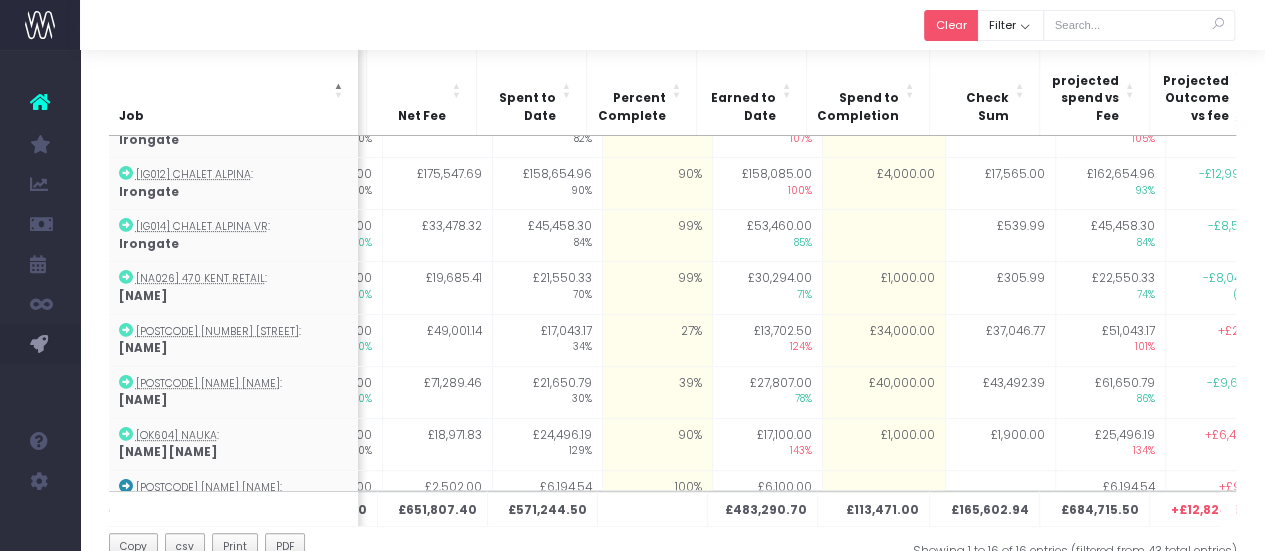 click on "Clear" at bounding box center [951, 25] 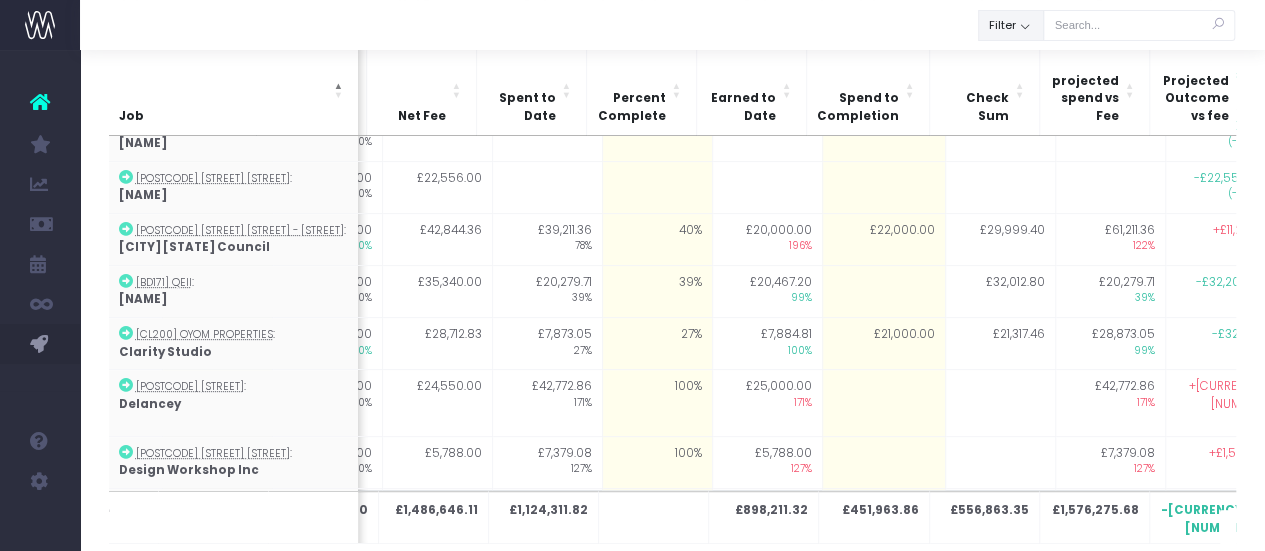 scroll, scrollTop: 0, scrollLeft: 513, axis: horizontal 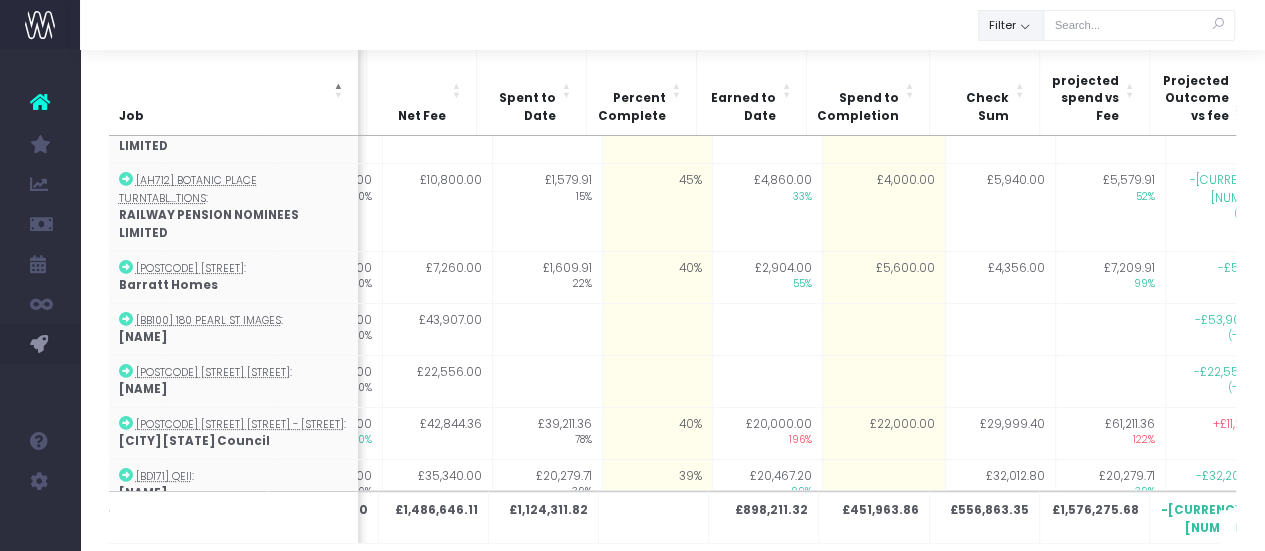 click on "Filter" at bounding box center [1011, 25] 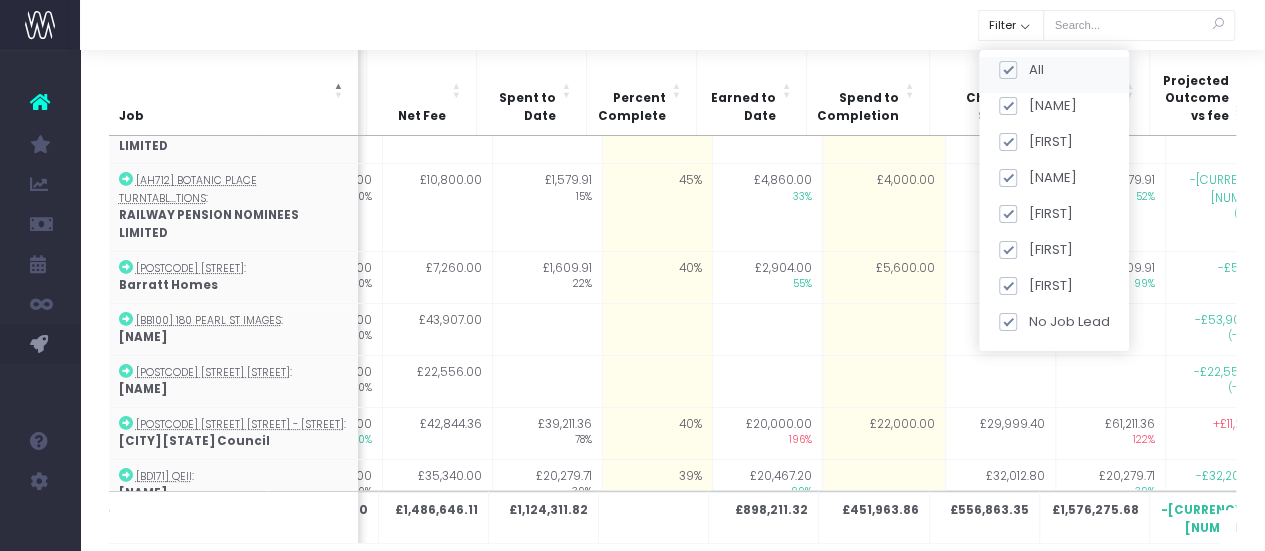 click at bounding box center (1007, 70) 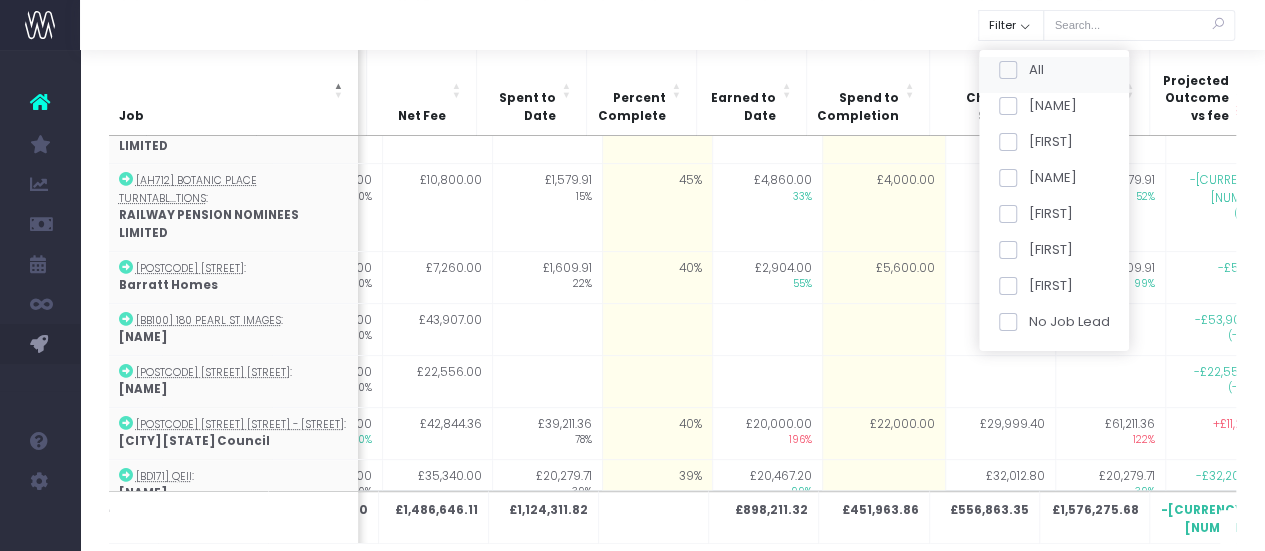 checkbox on "false" 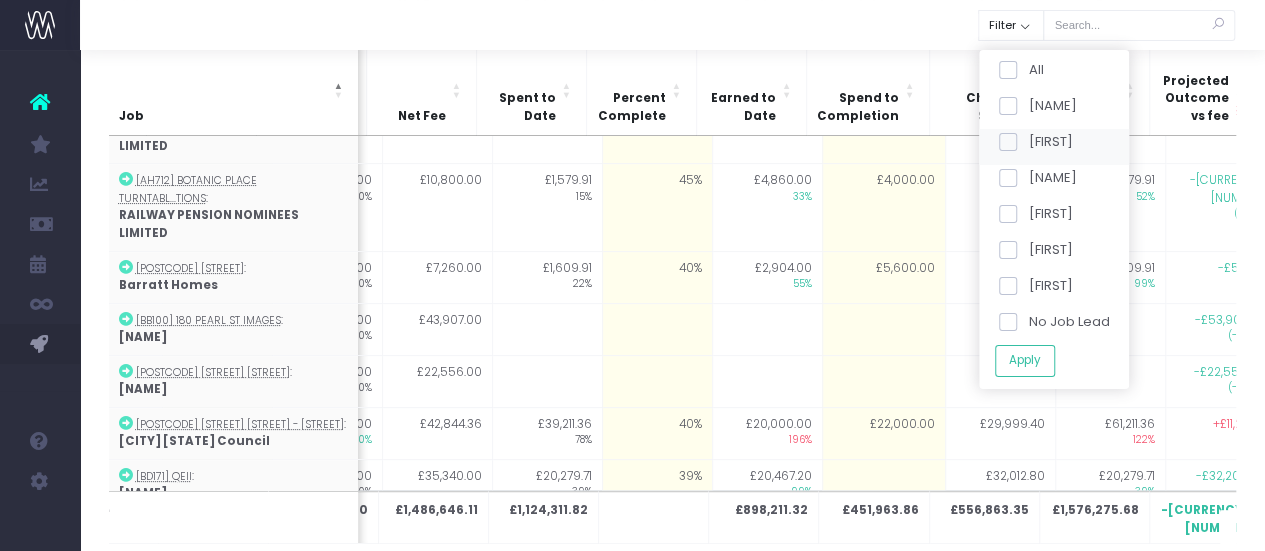 click at bounding box center [1007, 142] 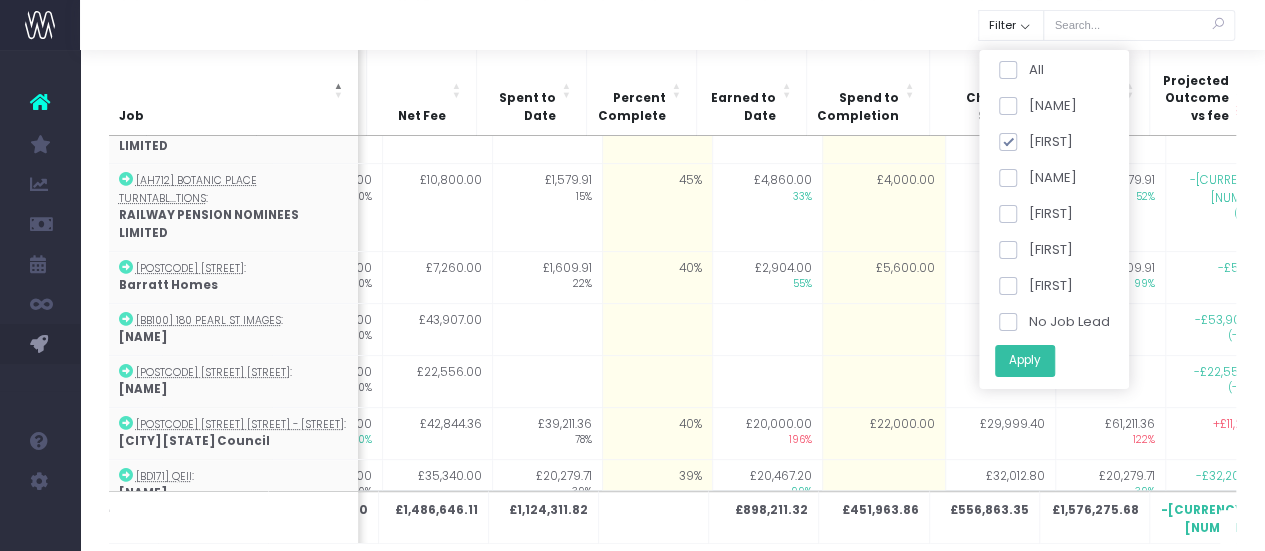 click on "Apply" at bounding box center (1024, 361) 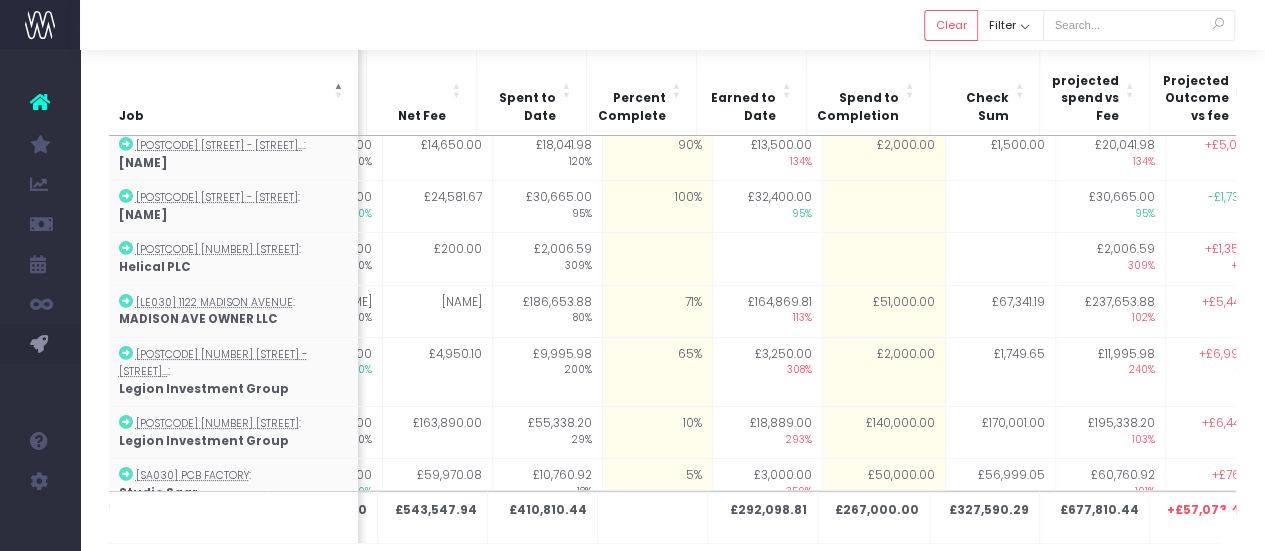 scroll, scrollTop: 0, scrollLeft: 618, axis: horizontal 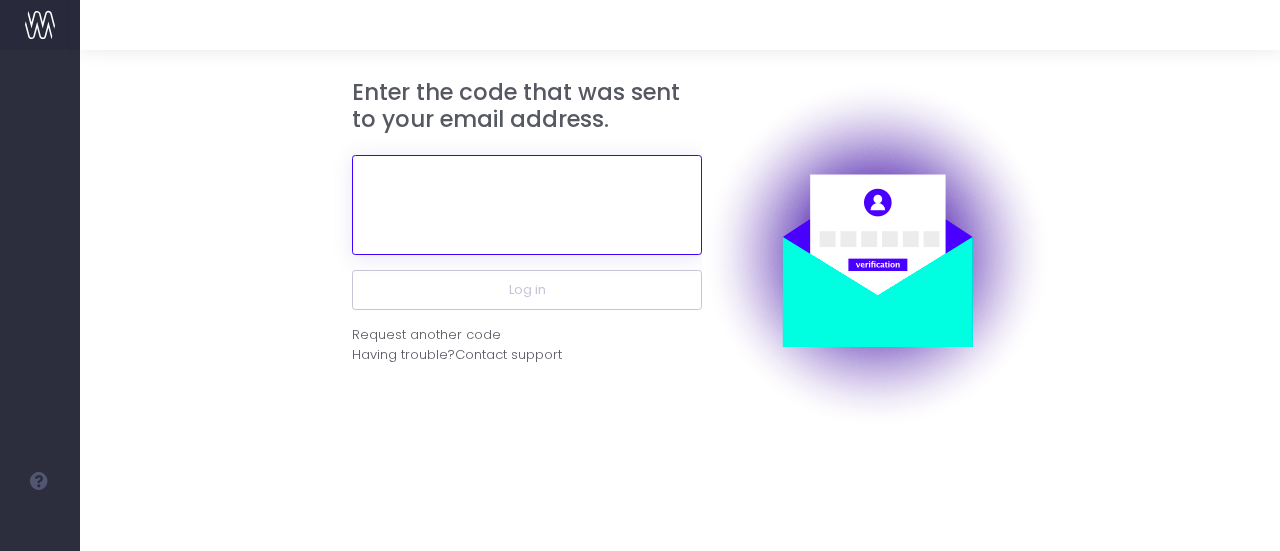 click at bounding box center [527, 205] 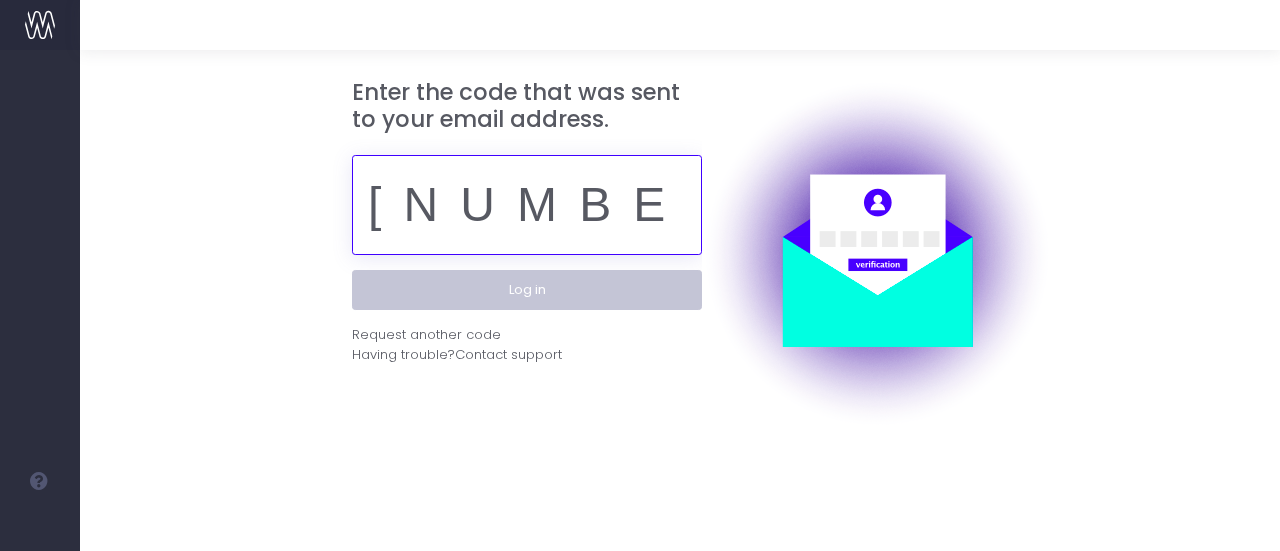 type on "[NUMBER]" 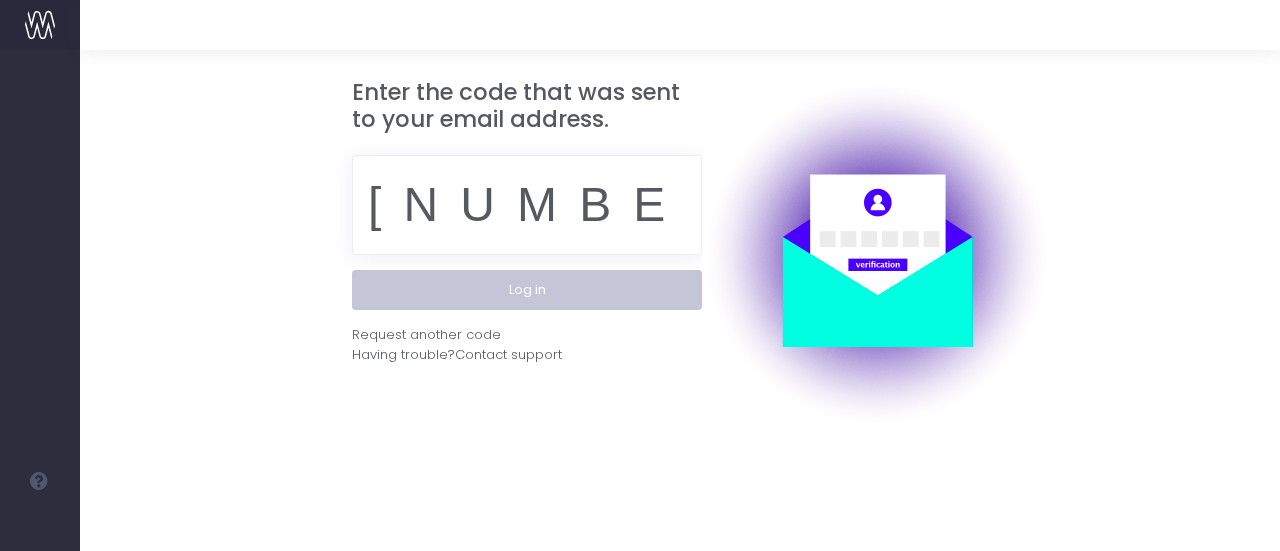 click on "Log in" at bounding box center (527, 290) 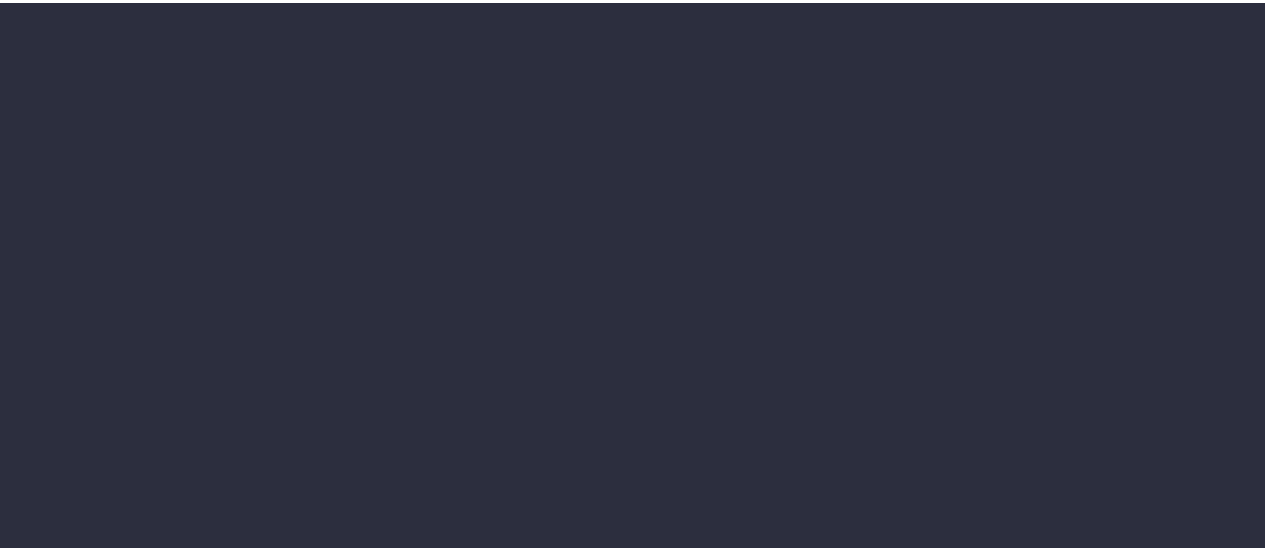 scroll, scrollTop: 0, scrollLeft: 0, axis: both 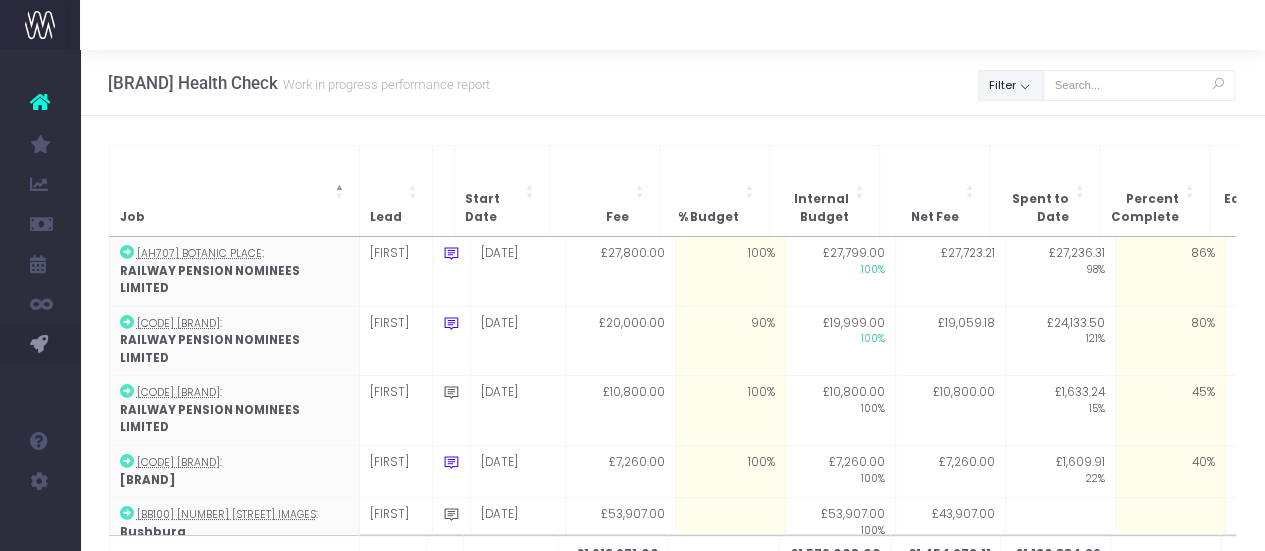 click on "Filter" at bounding box center (1011, 85) 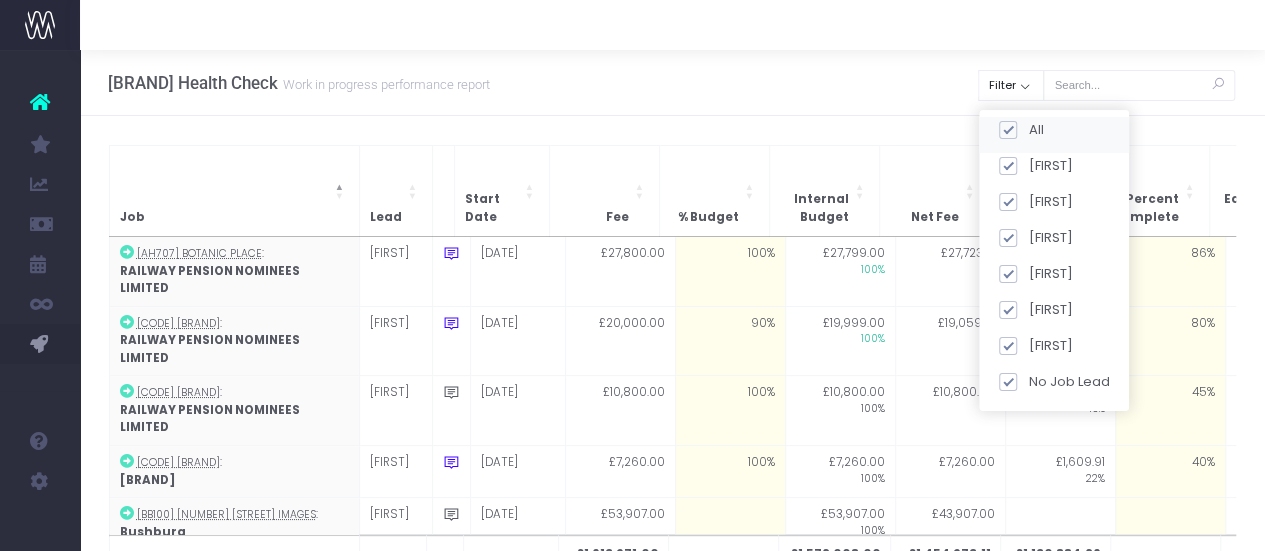 click at bounding box center [1007, 130] 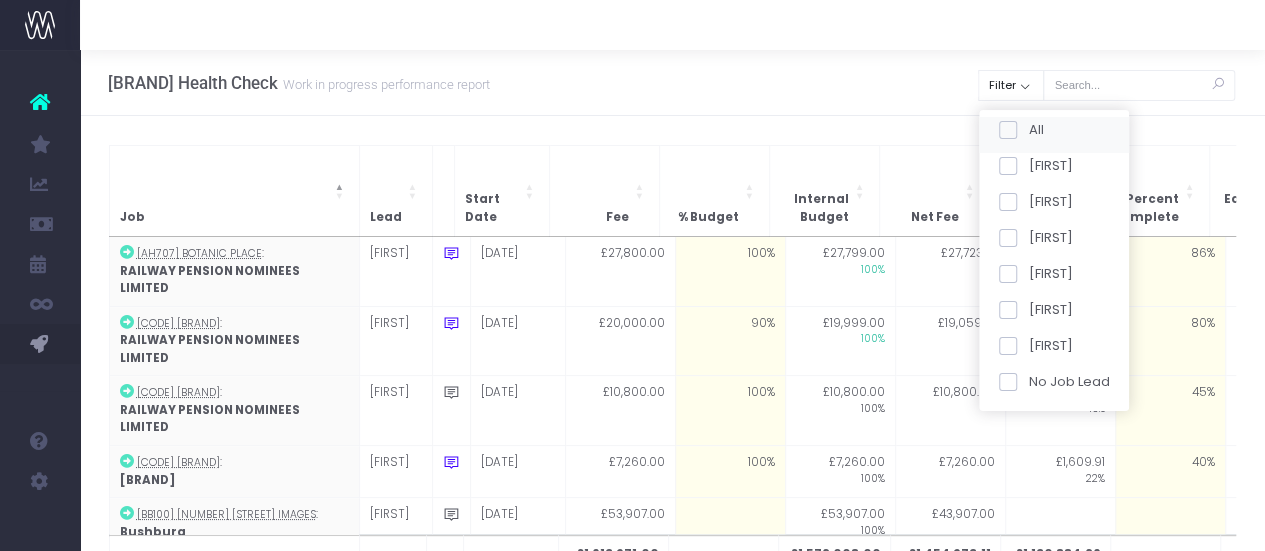 checkbox on "false" 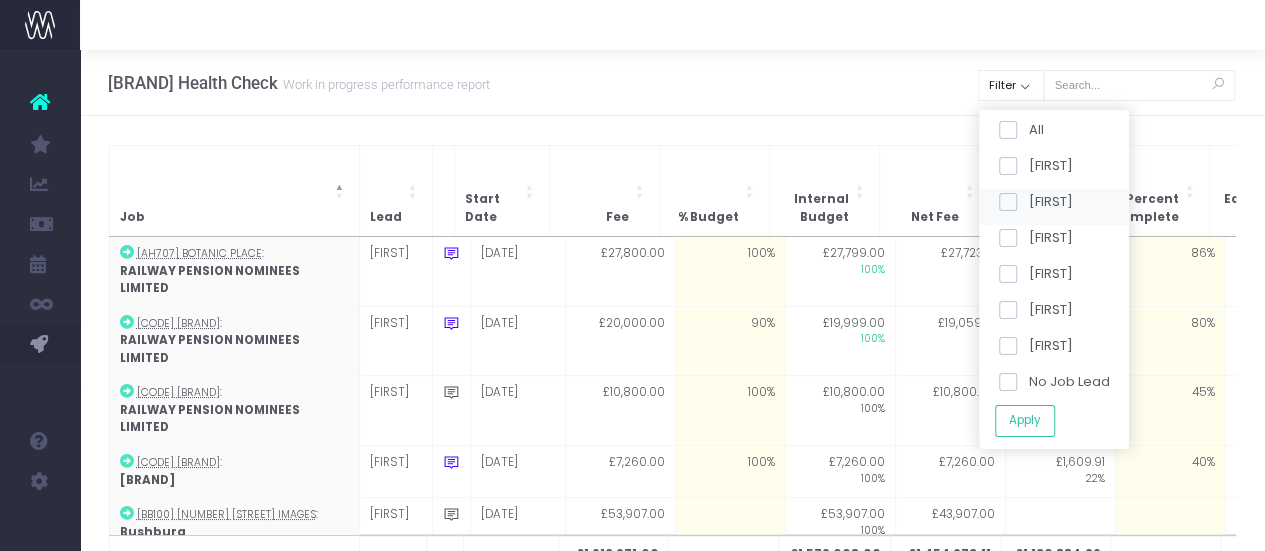 click at bounding box center (1007, 202) 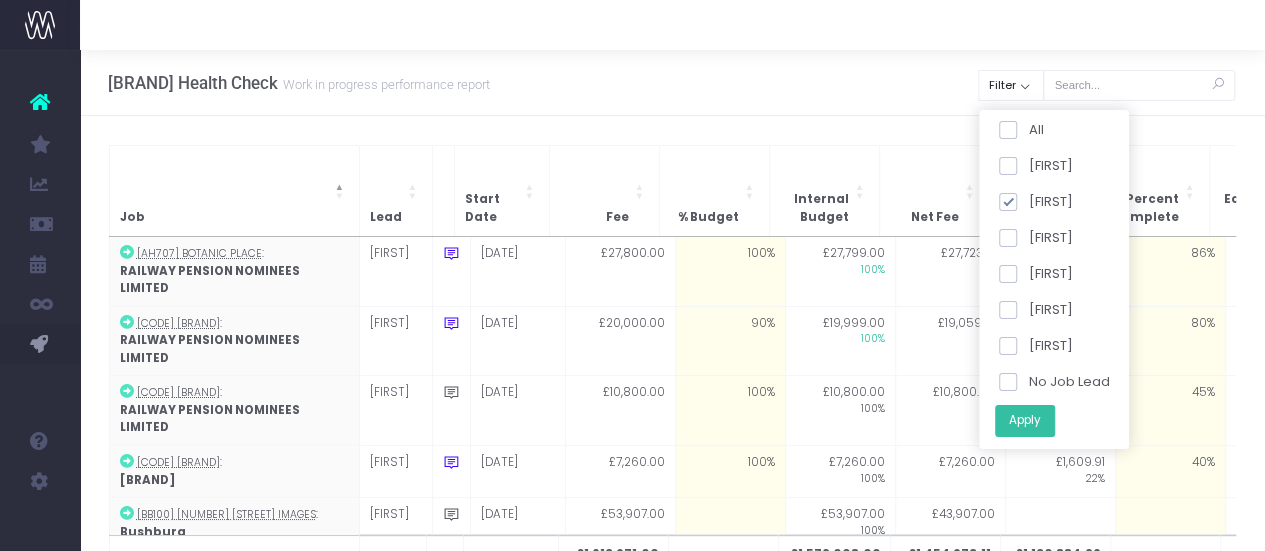 click on "Apply" at bounding box center [1024, 420] 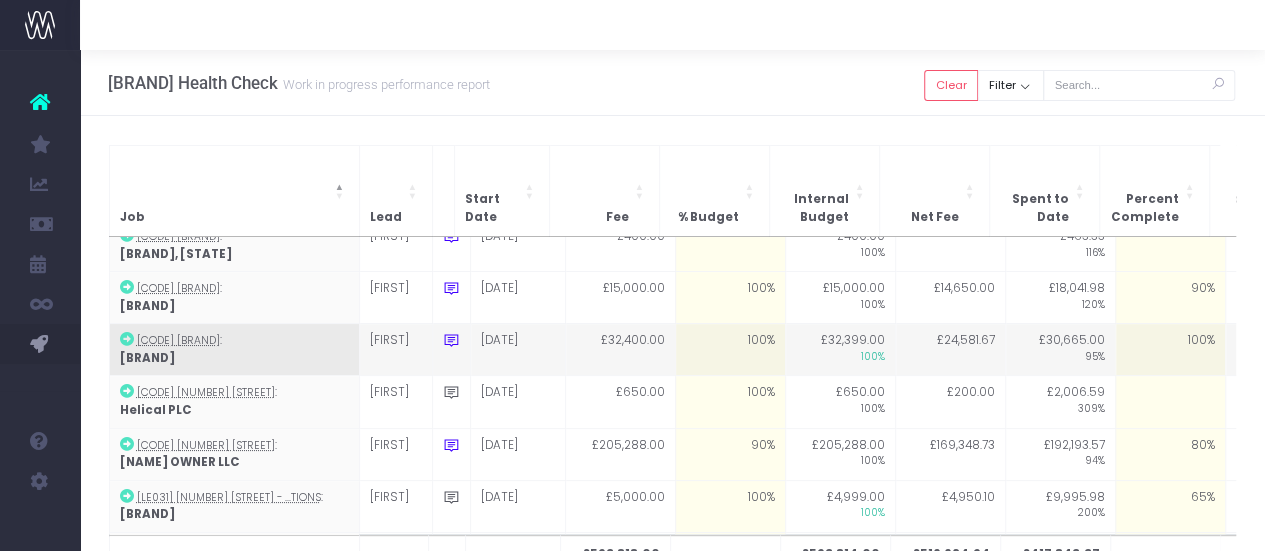 scroll, scrollTop: 100, scrollLeft: 0, axis: vertical 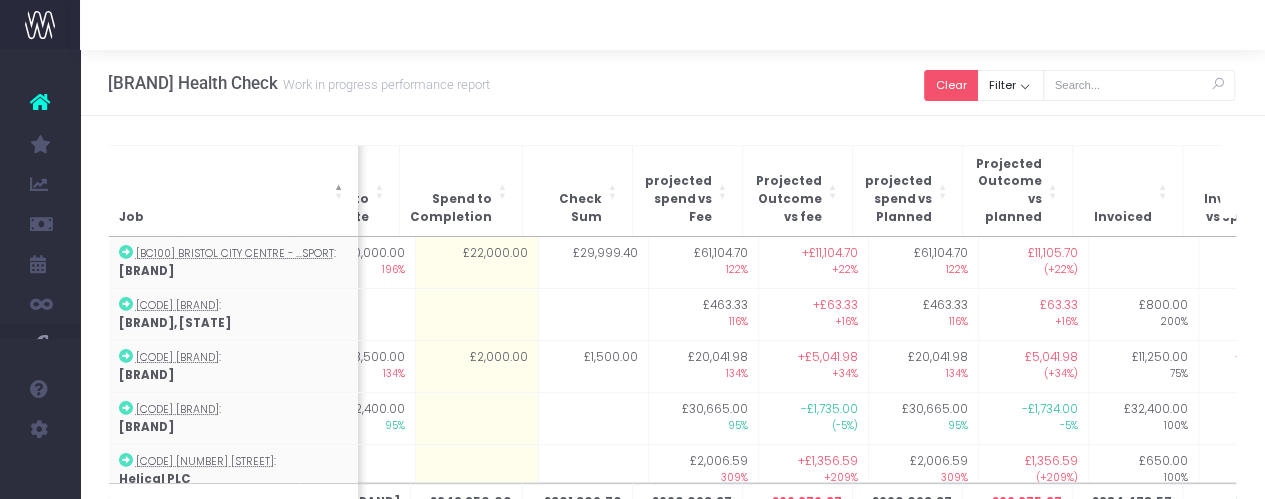 click on "Clear" at bounding box center (951, 85) 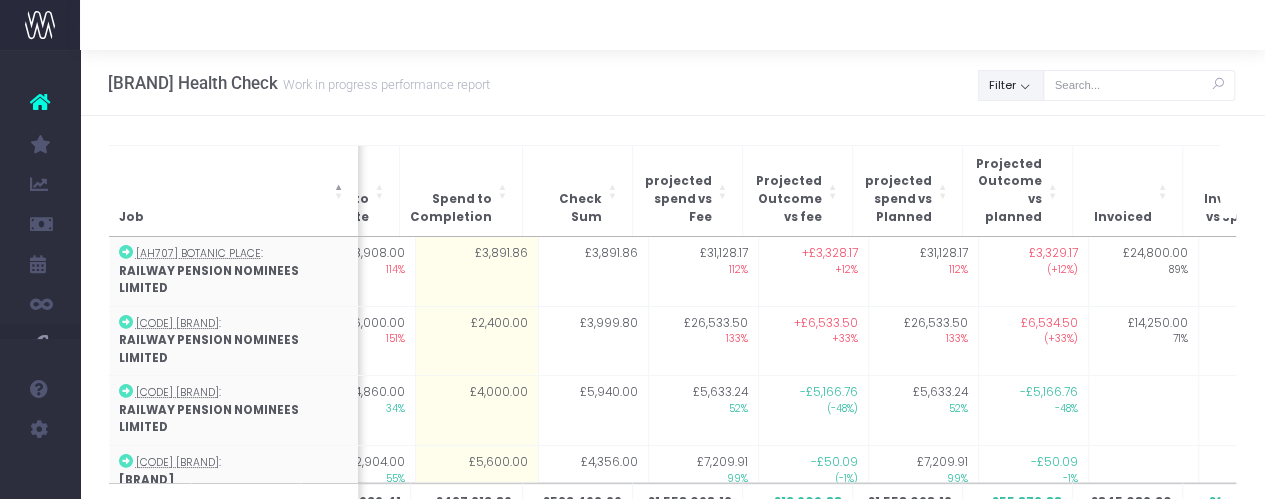 click on "Filter" at bounding box center [1011, 85] 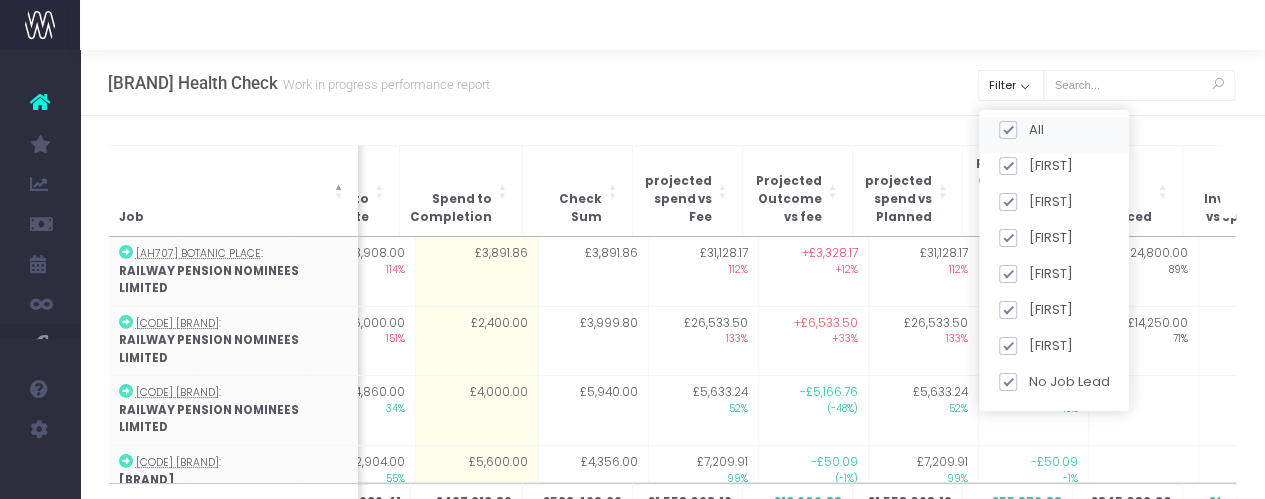 click at bounding box center (1007, 130) 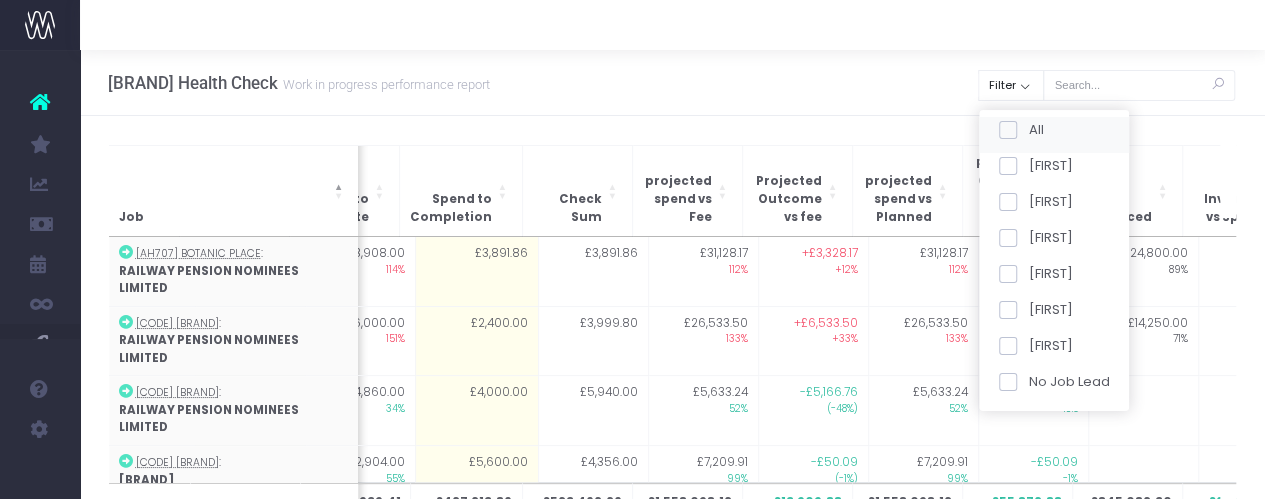 checkbox on "false" 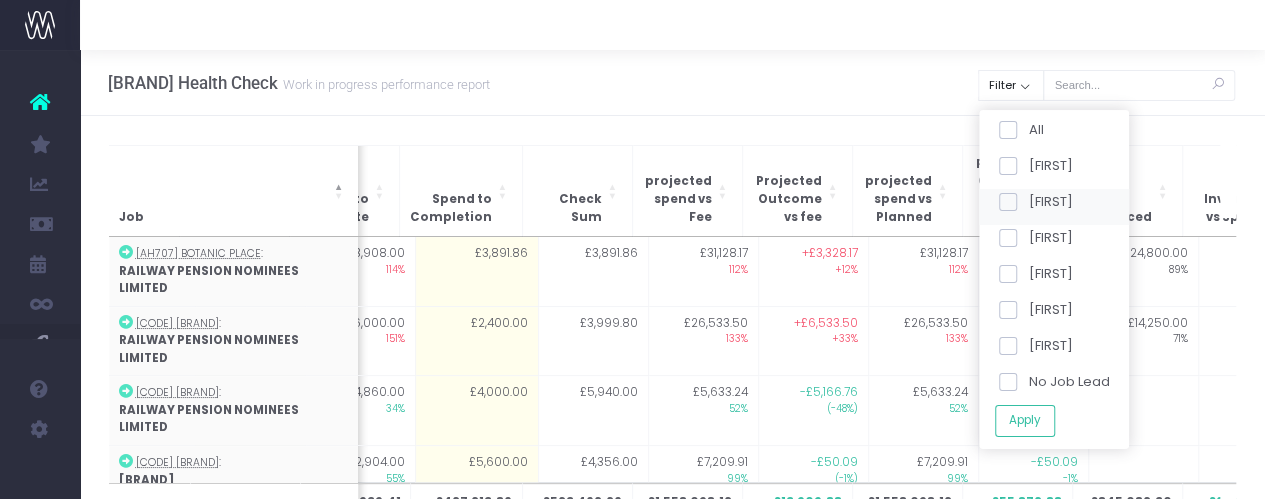 click at bounding box center (1007, 202) 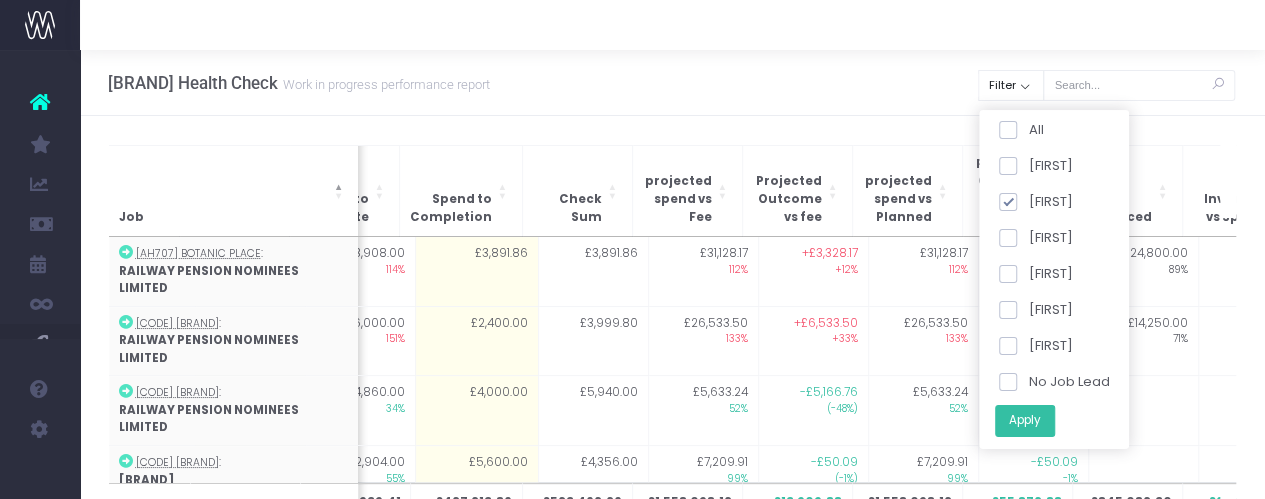 drag, startPoint x: 1012, startPoint y: 419, endPoint x: 1002, endPoint y: 417, distance: 10.198039 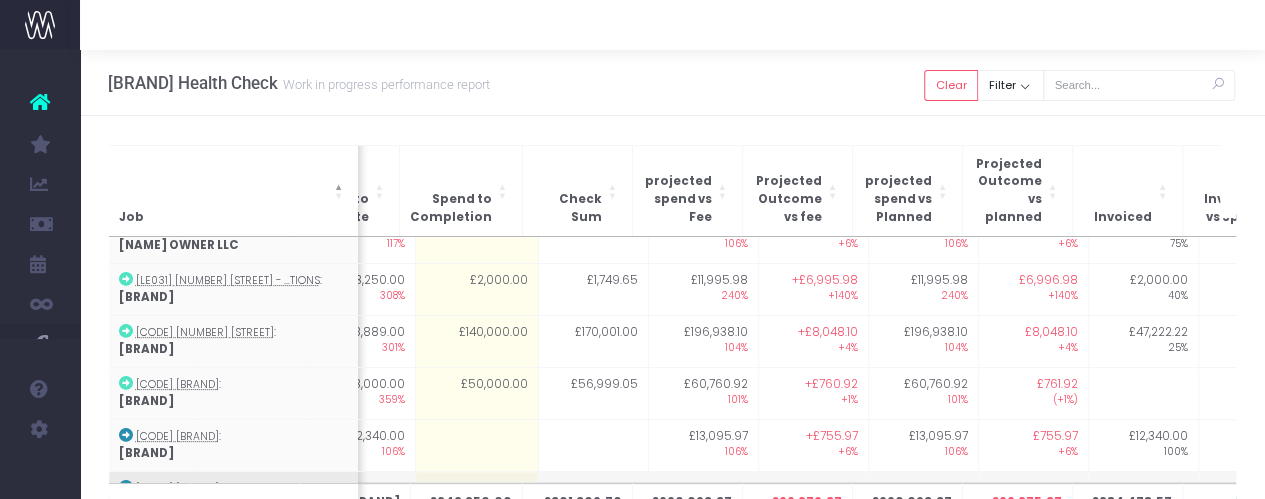 scroll, scrollTop: 255, scrollLeft: 920, axis: both 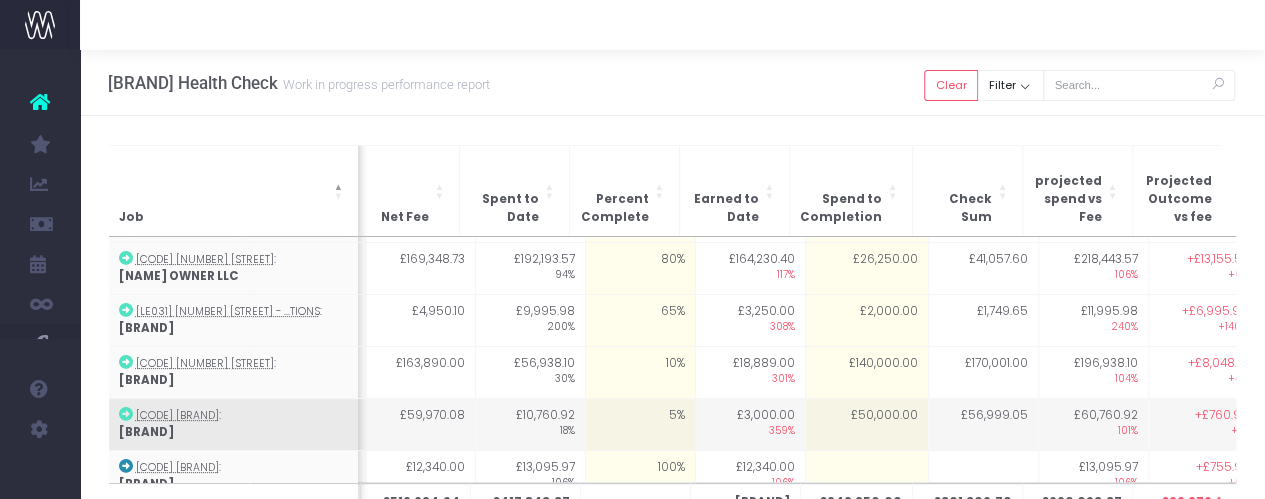 click on "5%" at bounding box center [640, 424] 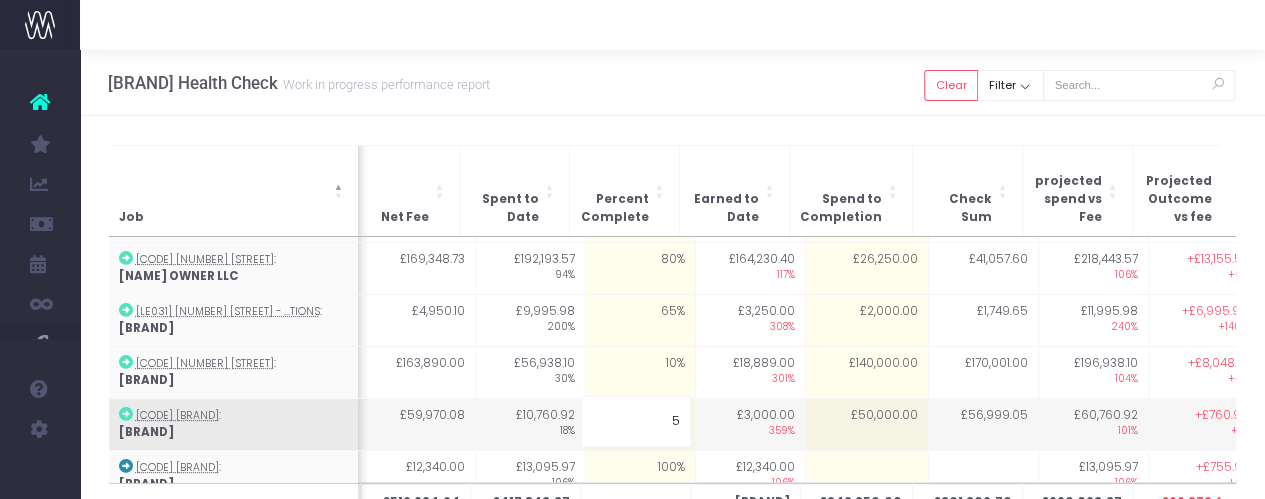 click on "359%" at bounding box center [750, 431] 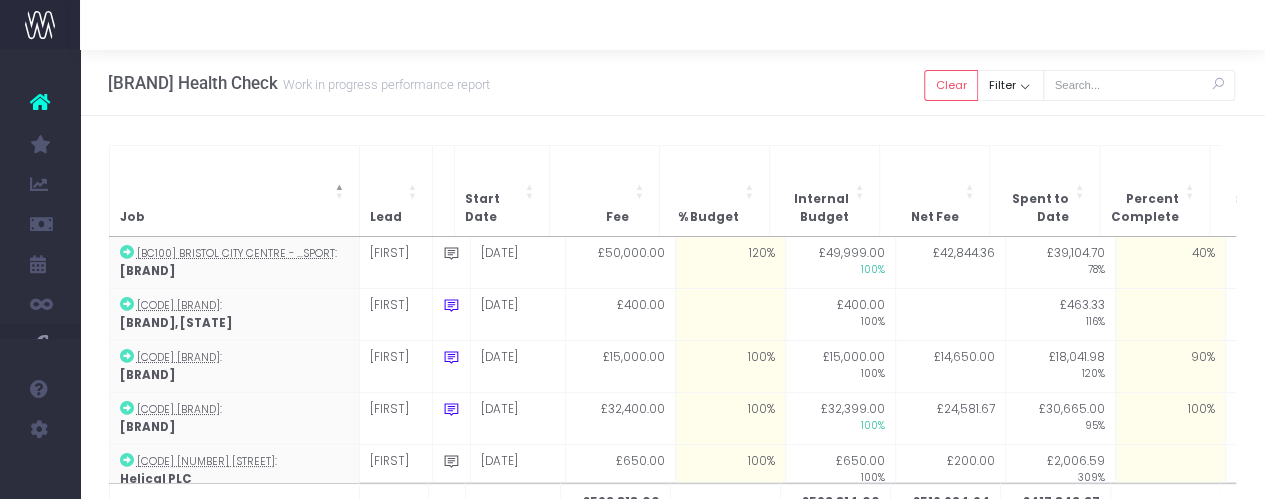 scroll, scrollTop: 255, scrollLeft: 0, axis: vertical 